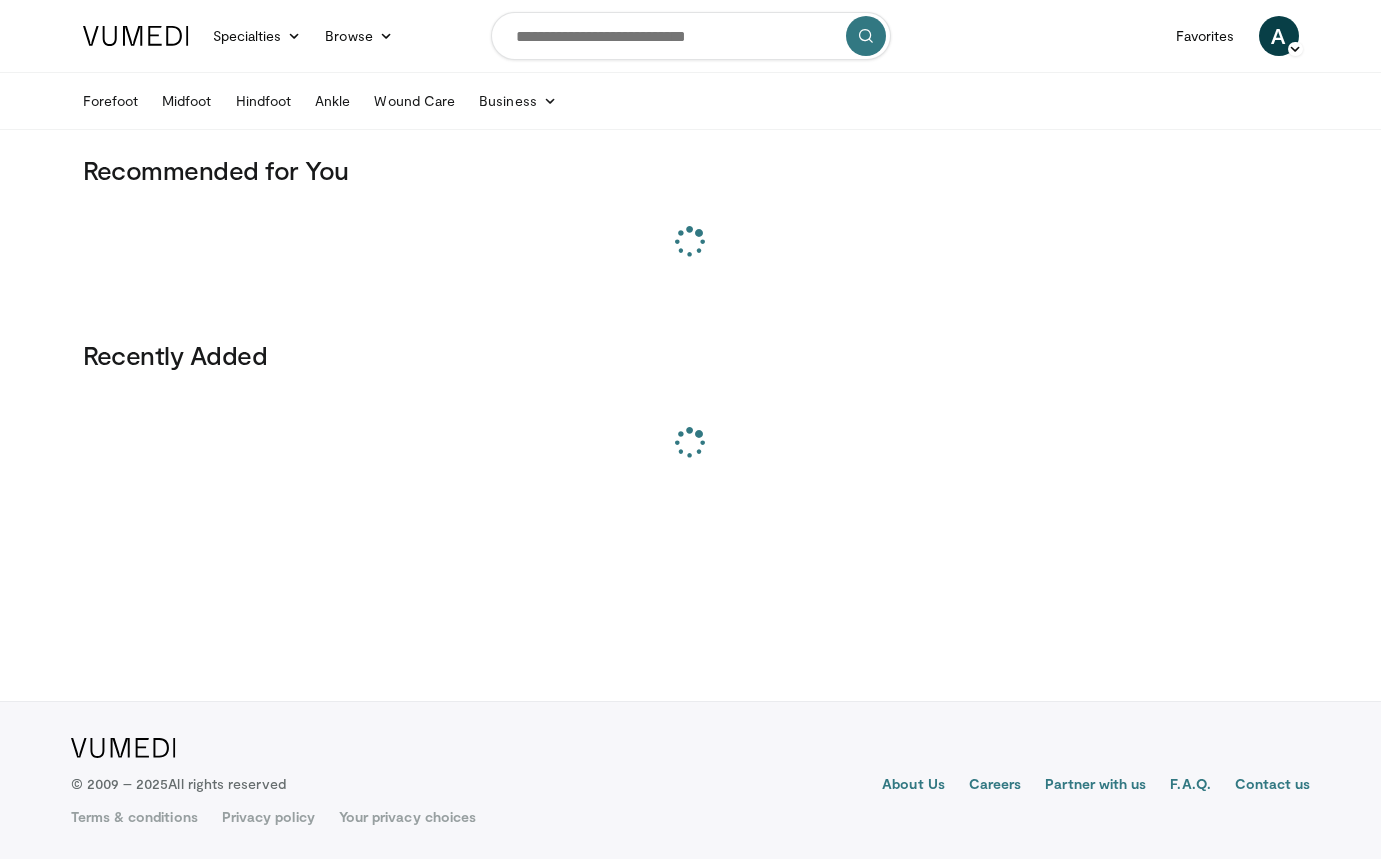 scroll, scrollTop: 0, scrollLeft: 0, axis: both 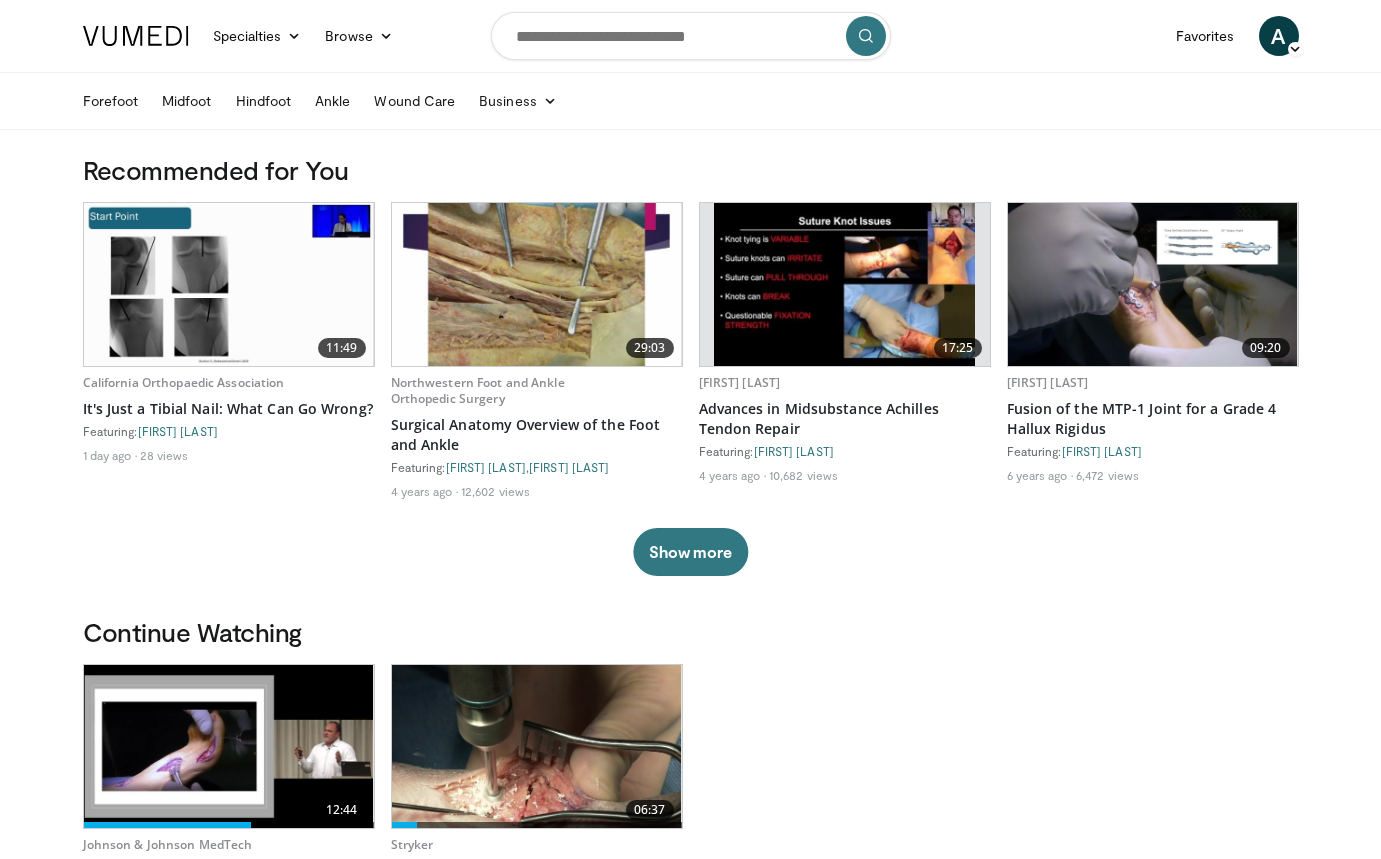 click at bounding box center (691, 36) 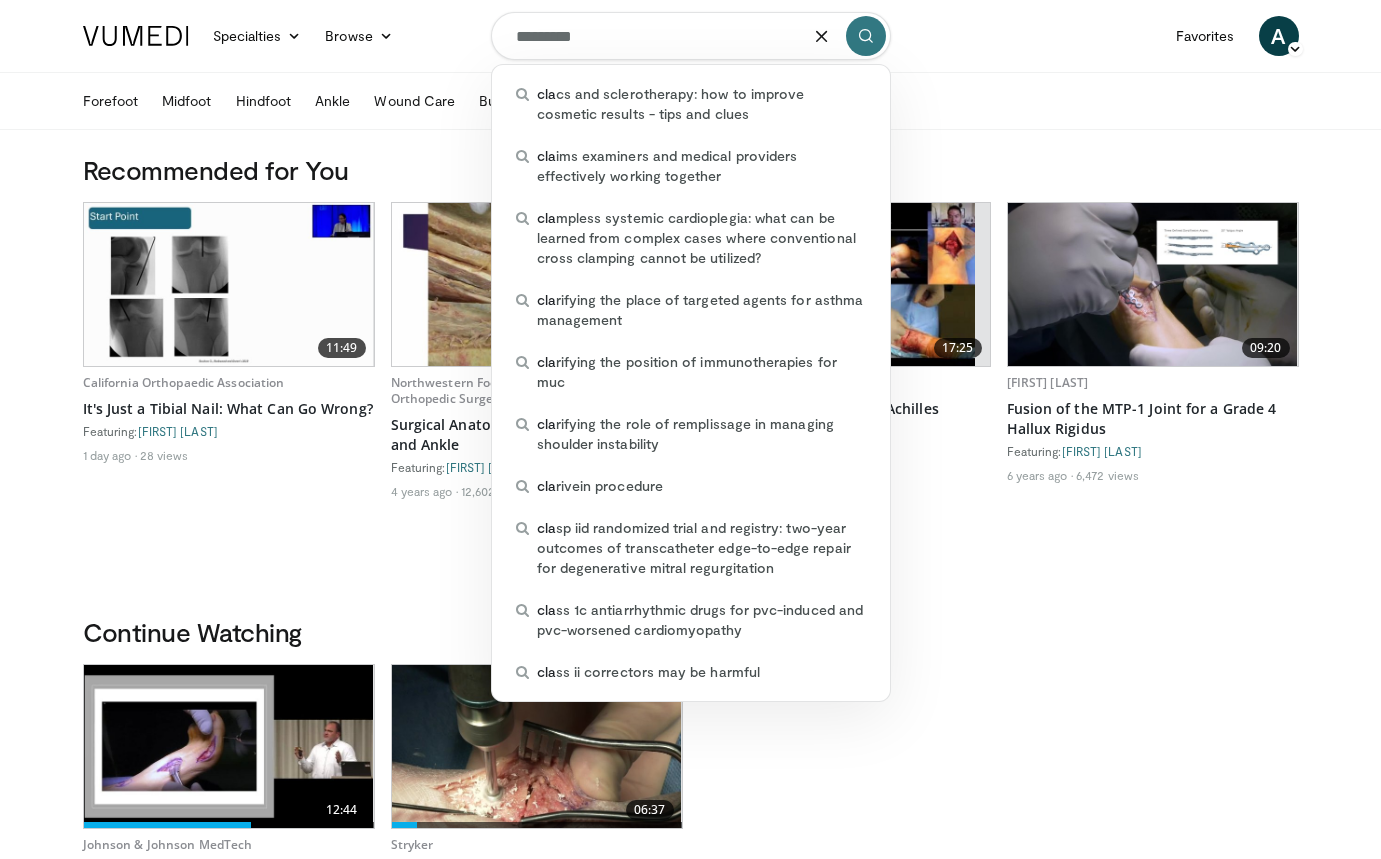 type on "*********" 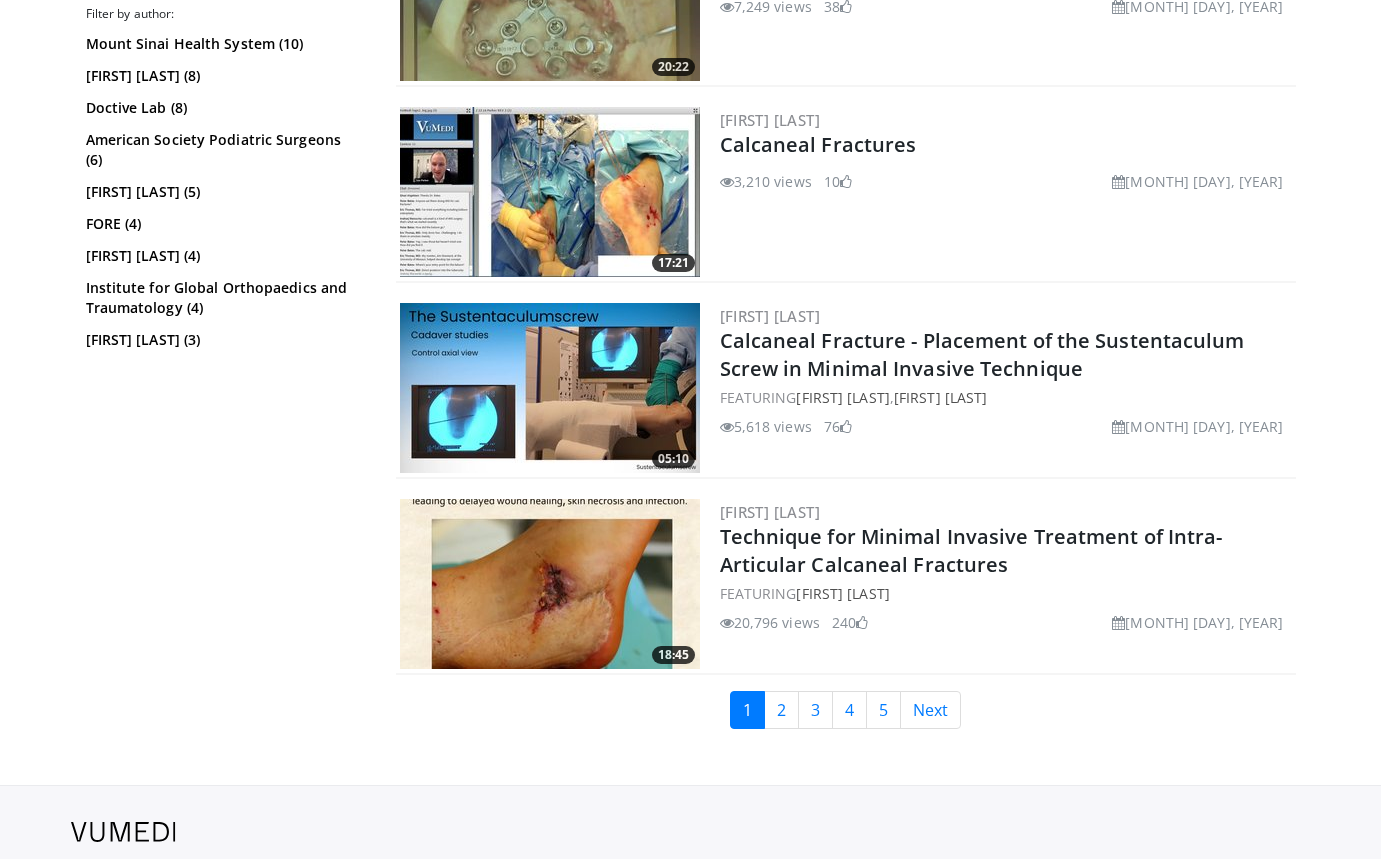scroll, scrollTop: 4284, scrollLeft: 0, axis: vertical 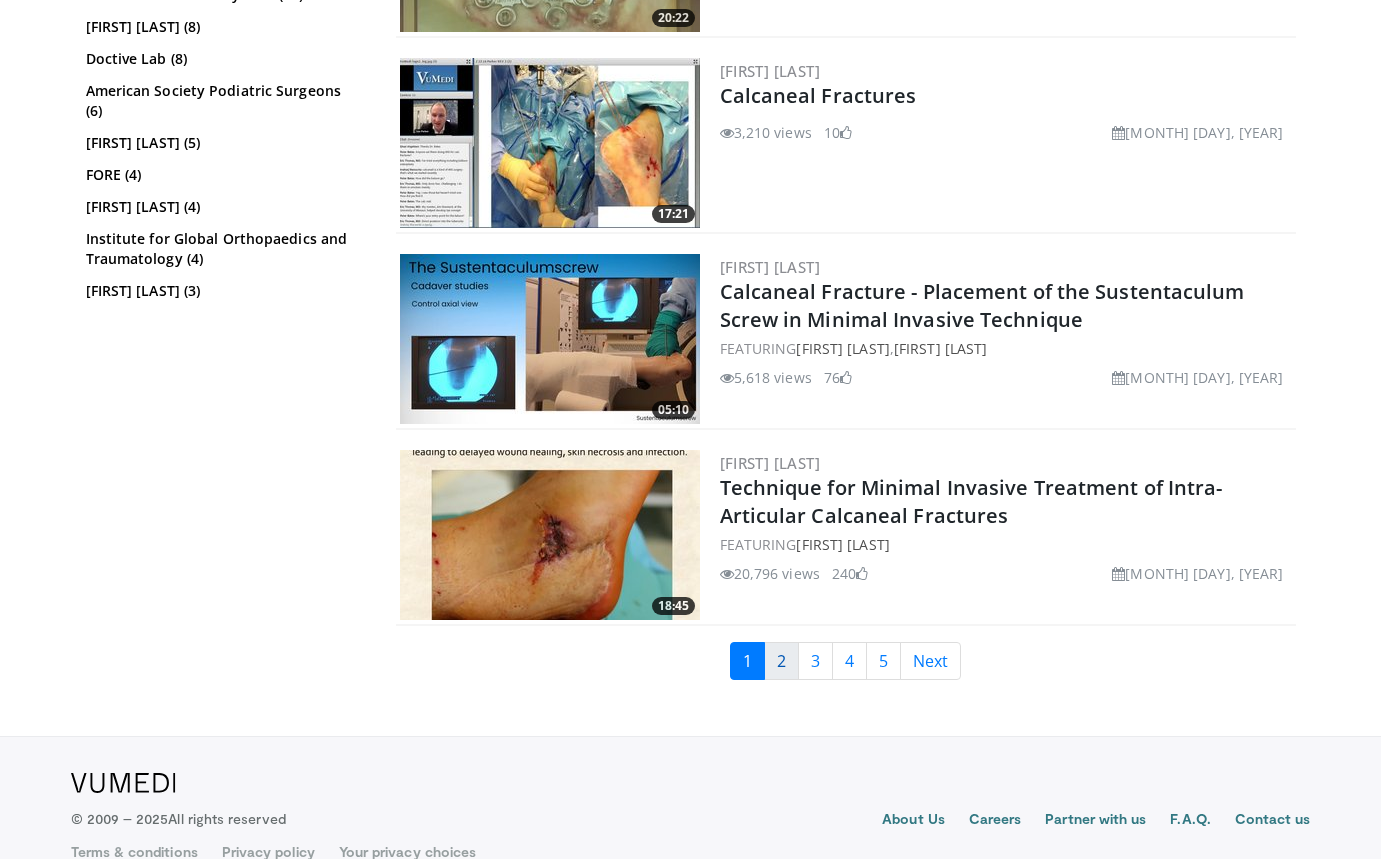 click on "2" at bounding box center (781, 661) 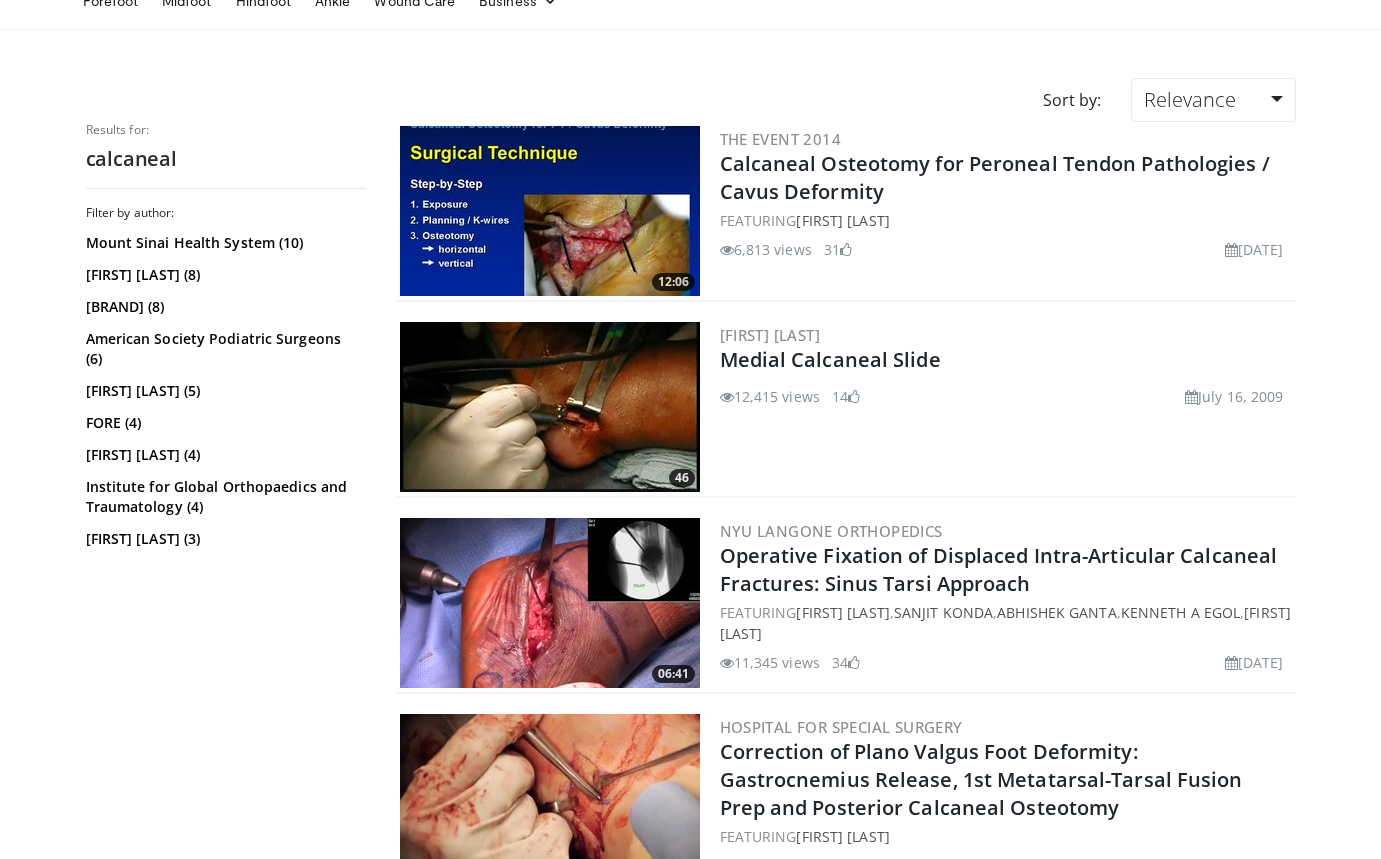 scroll, scrollTop: 0, scrollLeft: 0, axis: both 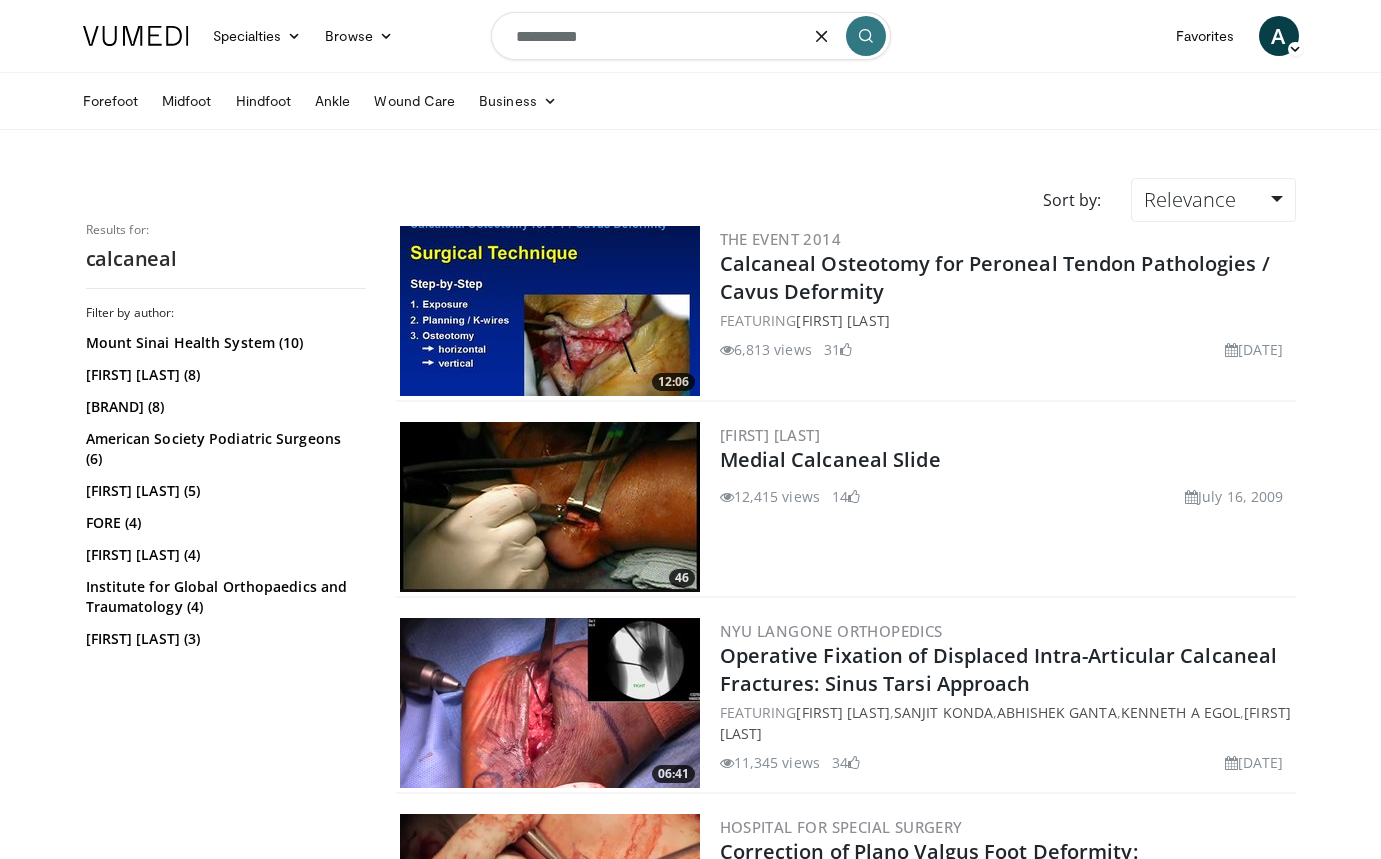 click on "*********" at bounding box center [691, 36] 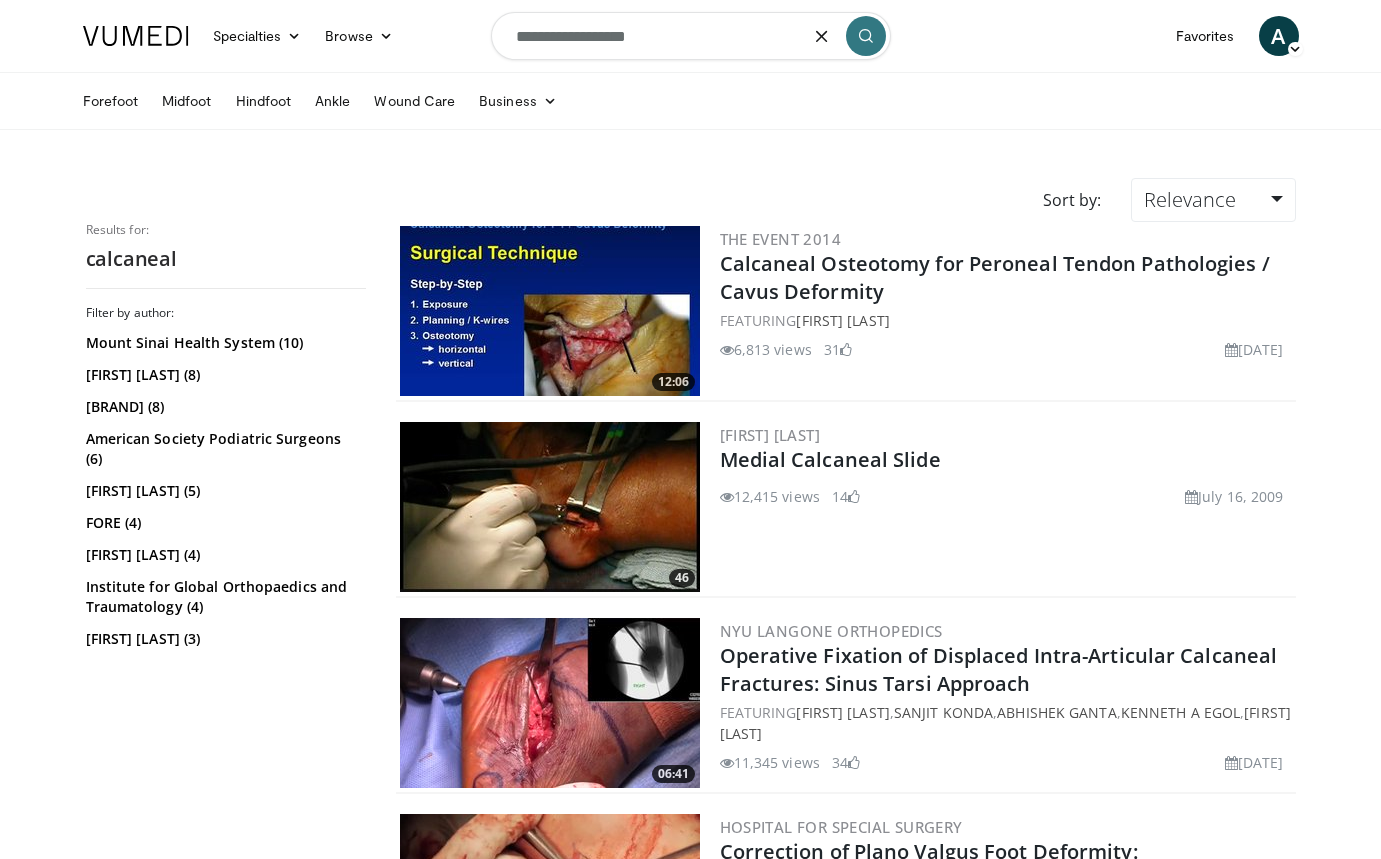 type on "**********" 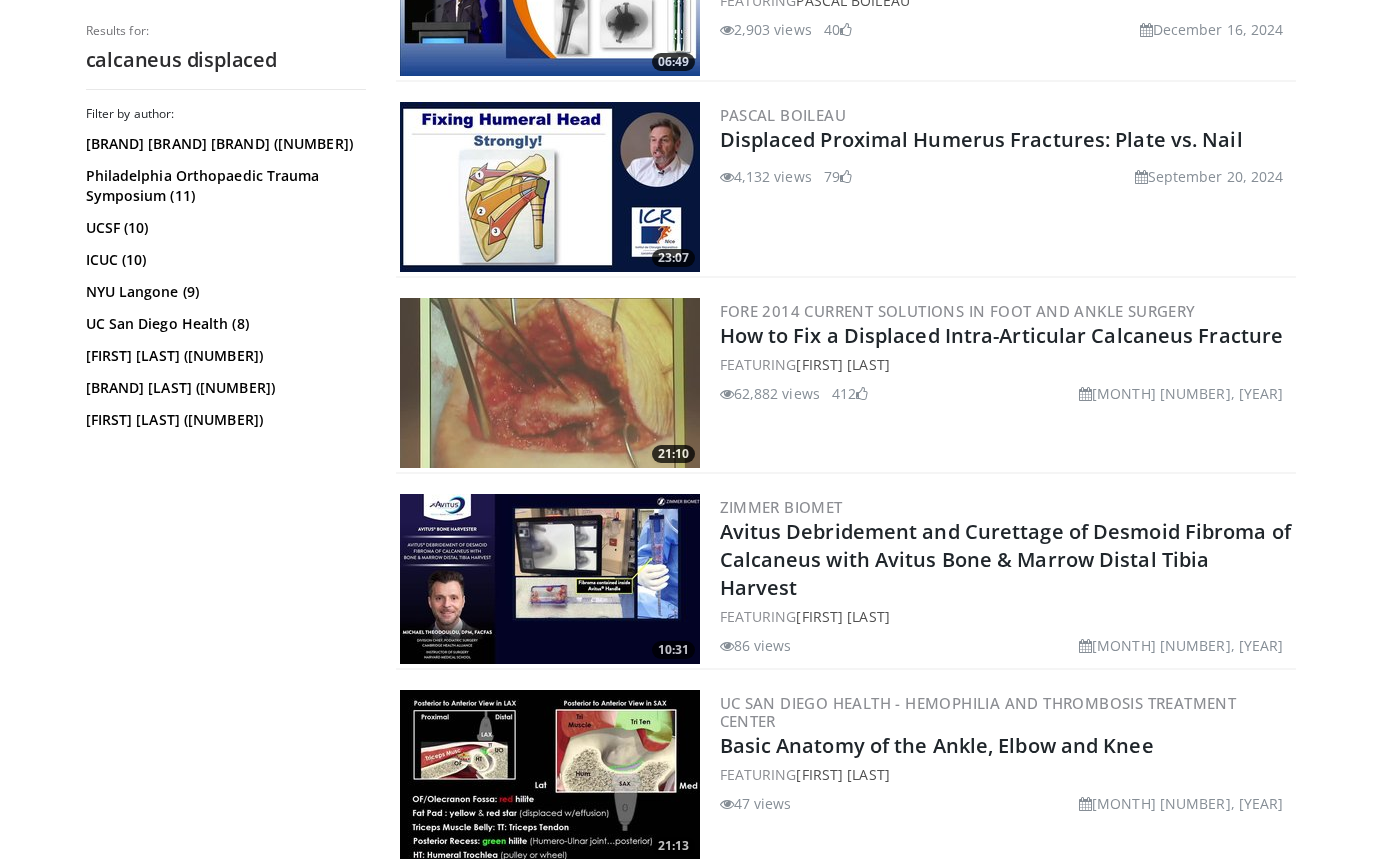 scroll, scrollTop: 1938, scrollLeft: 0, axis: vertical 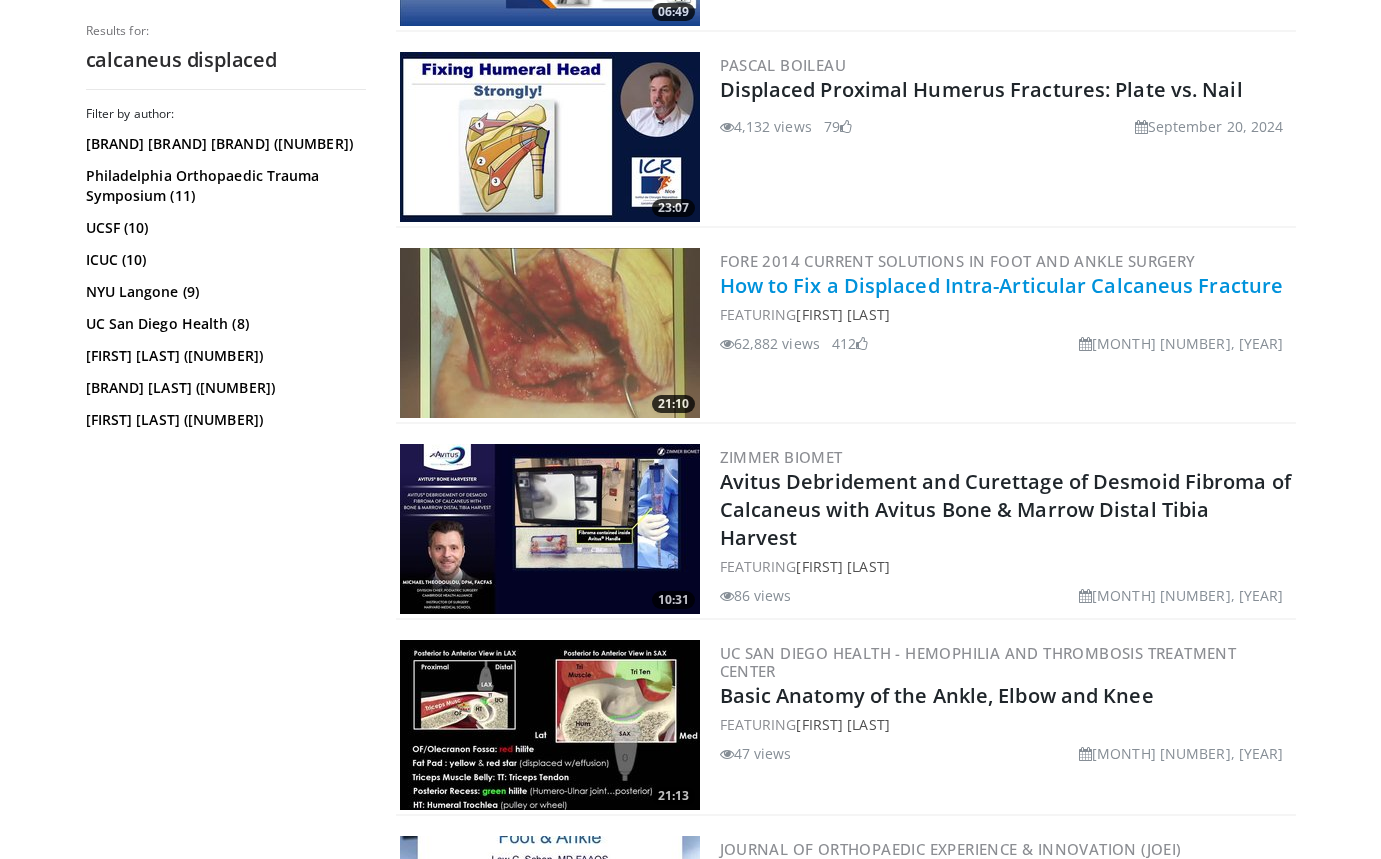 click on "How to Fix a Displaced Intra-Articular Calcaneus Fracture" at bounding box center (1002, 285) 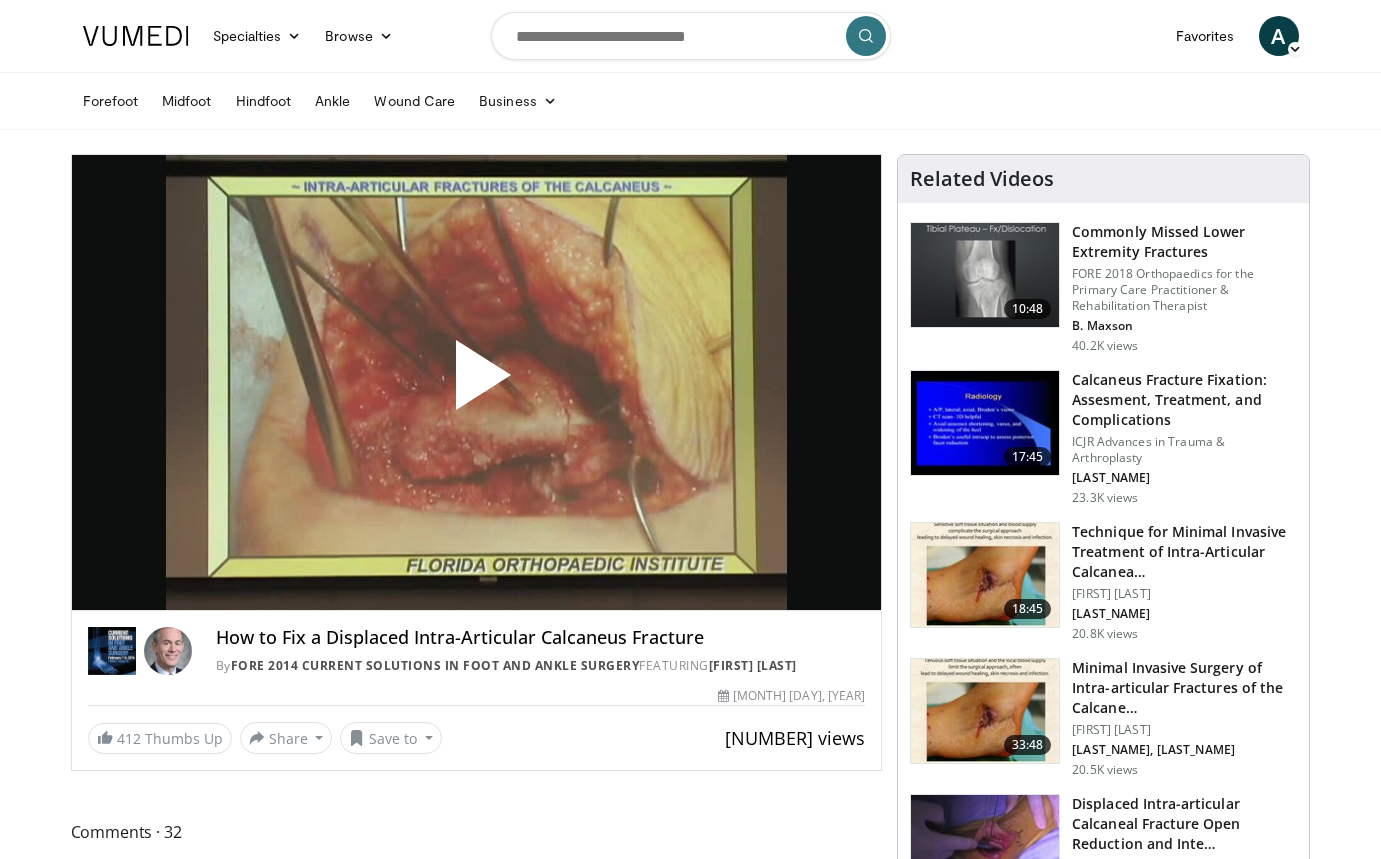 scroll, scrollTop: 0, scrollLeft: 0, axis: both 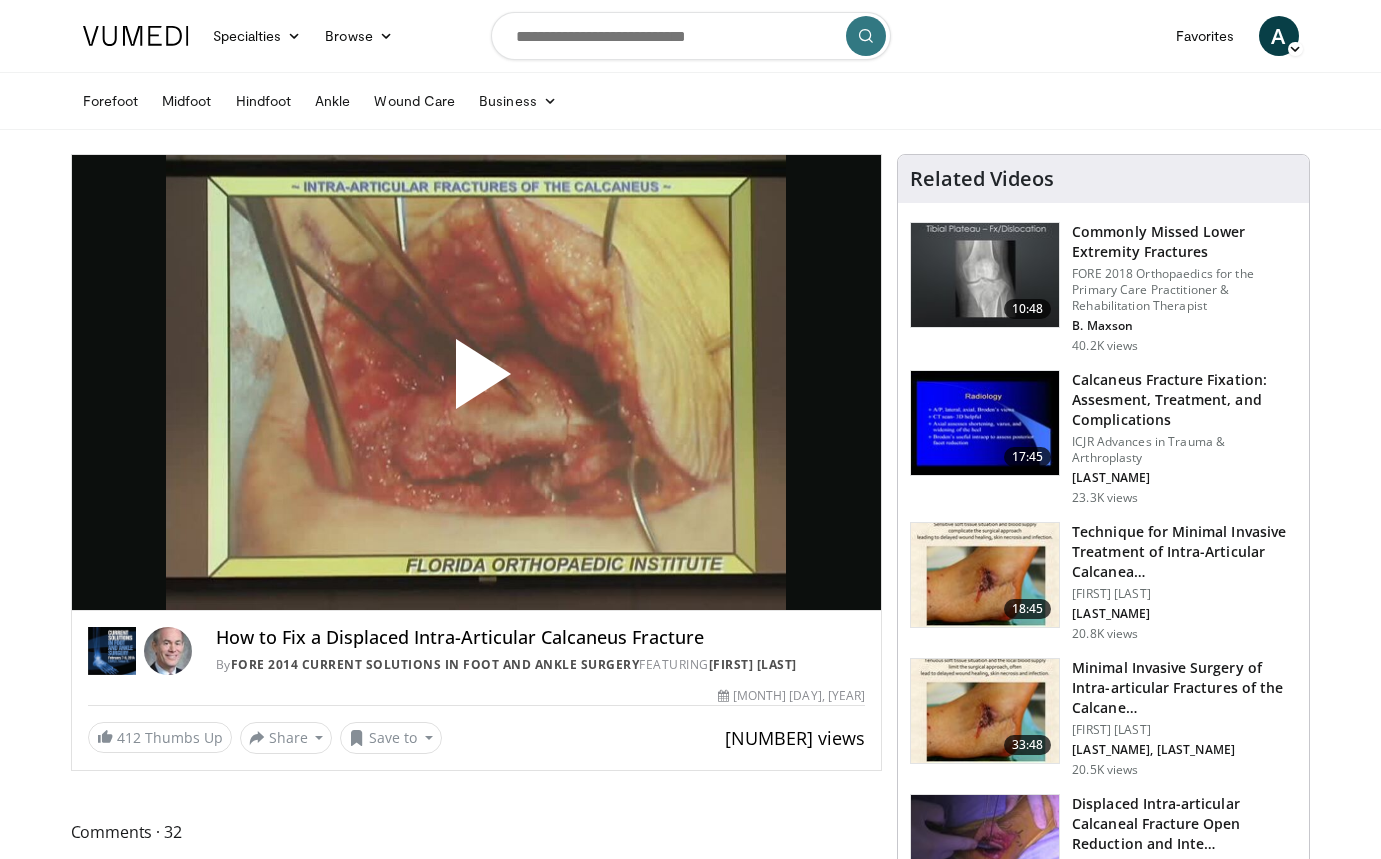 click at bounding box center (476, 382) 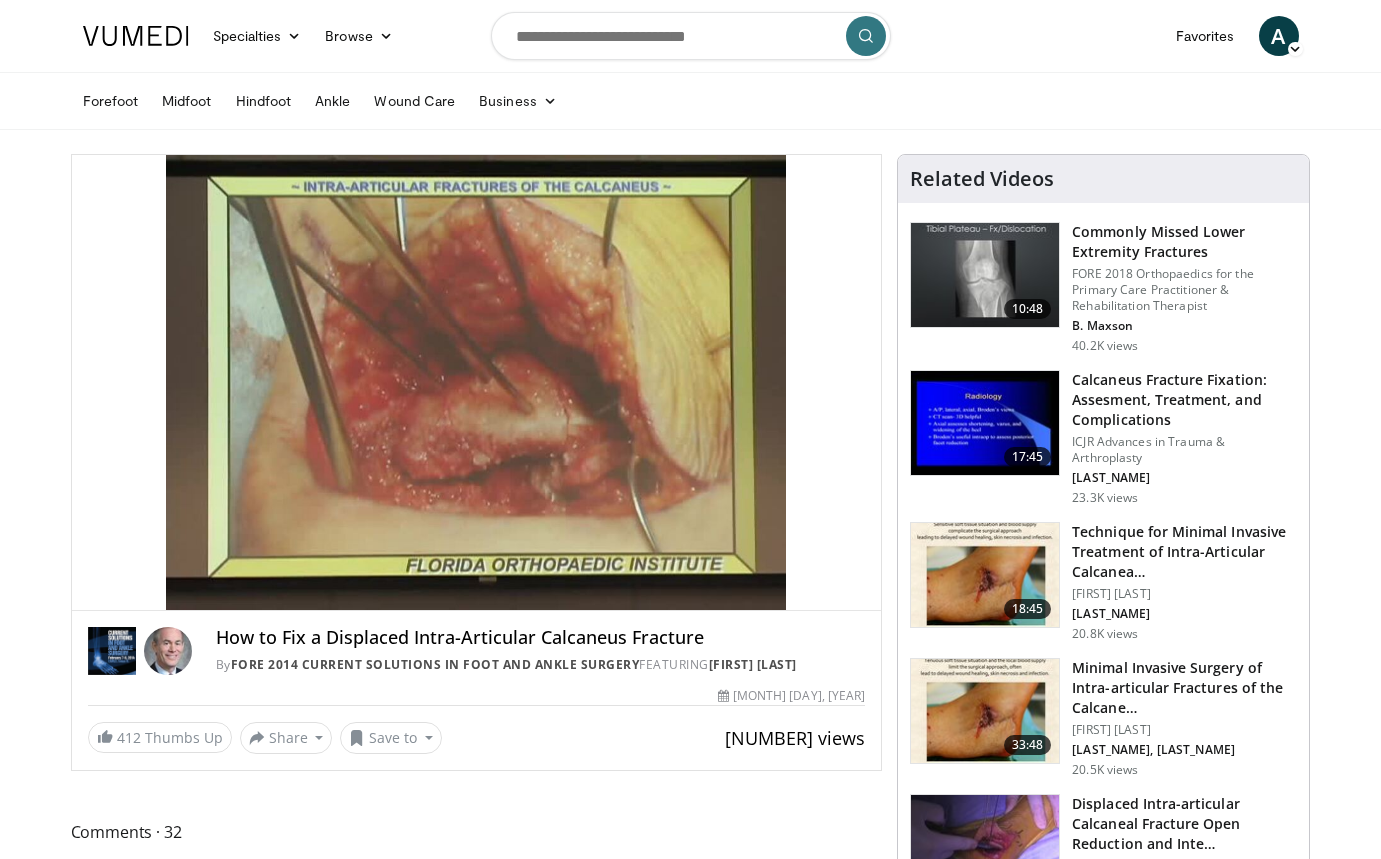 scroll, scrollTop: 0, scrollLeft: 0, axis: both 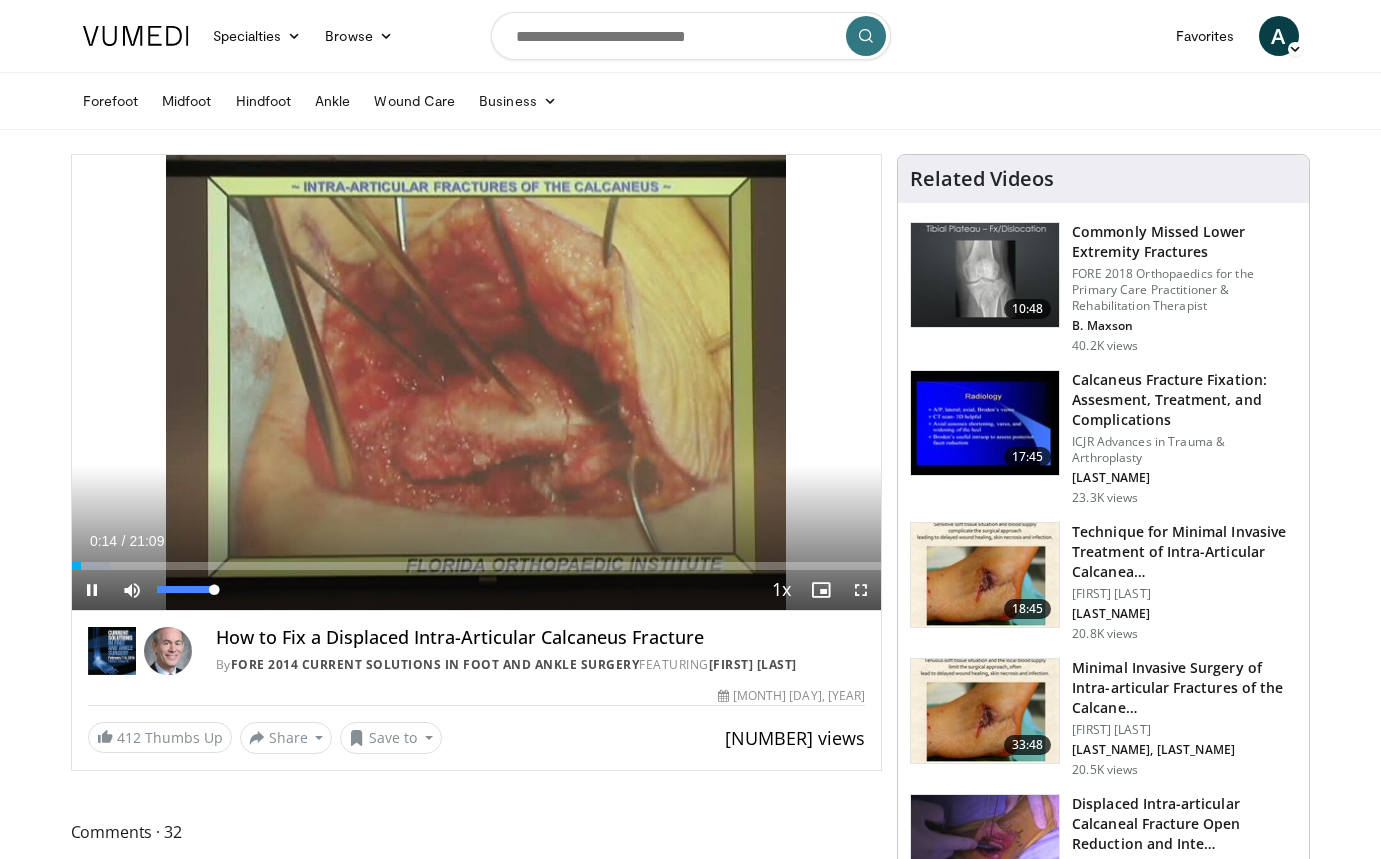 drag, startPoint x: 216, startPoint y: 588, endPoint x: 274, endPoint y: 592, distance: 58.137768 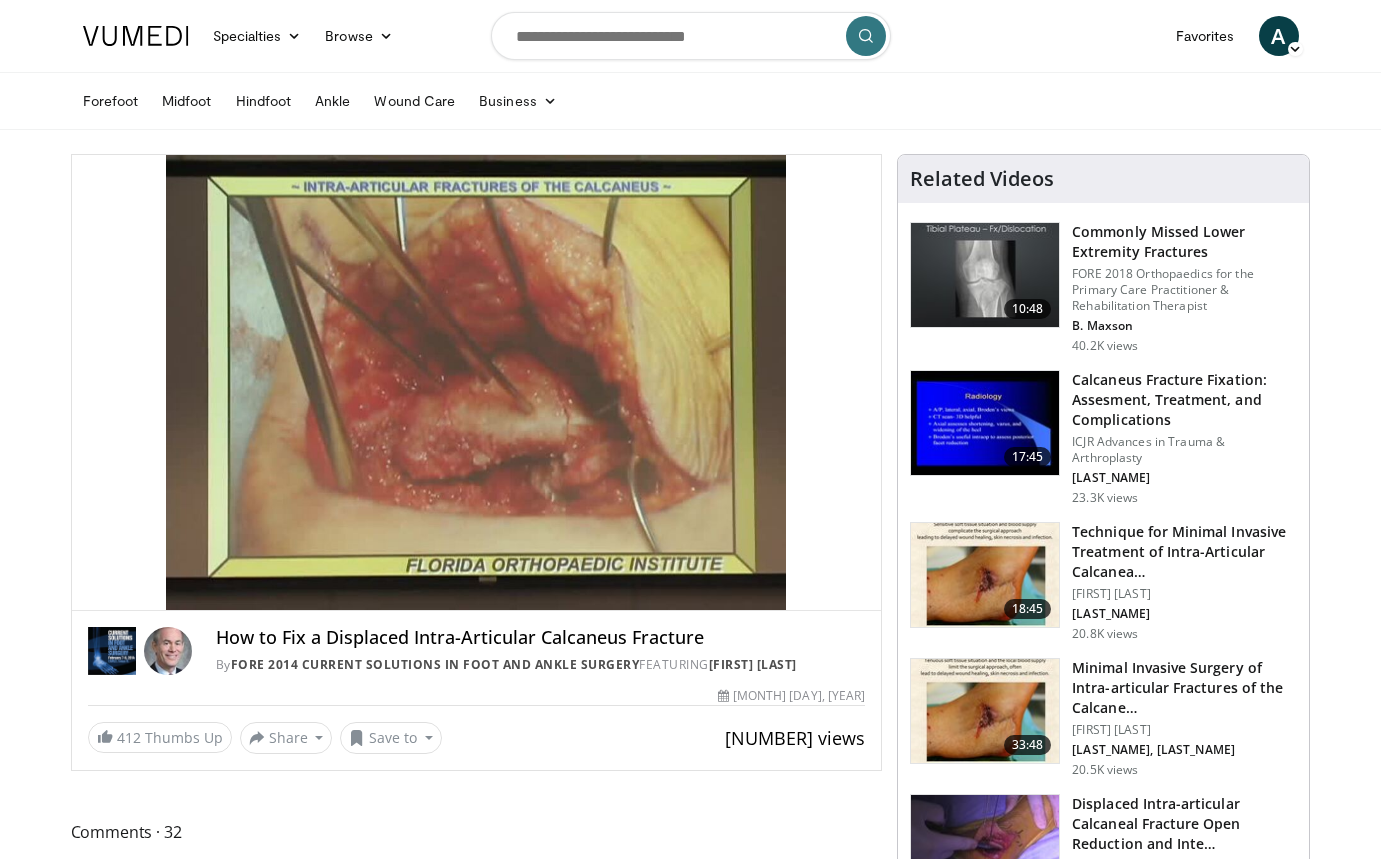 click on "**********" at bounding box center (484, 2170) 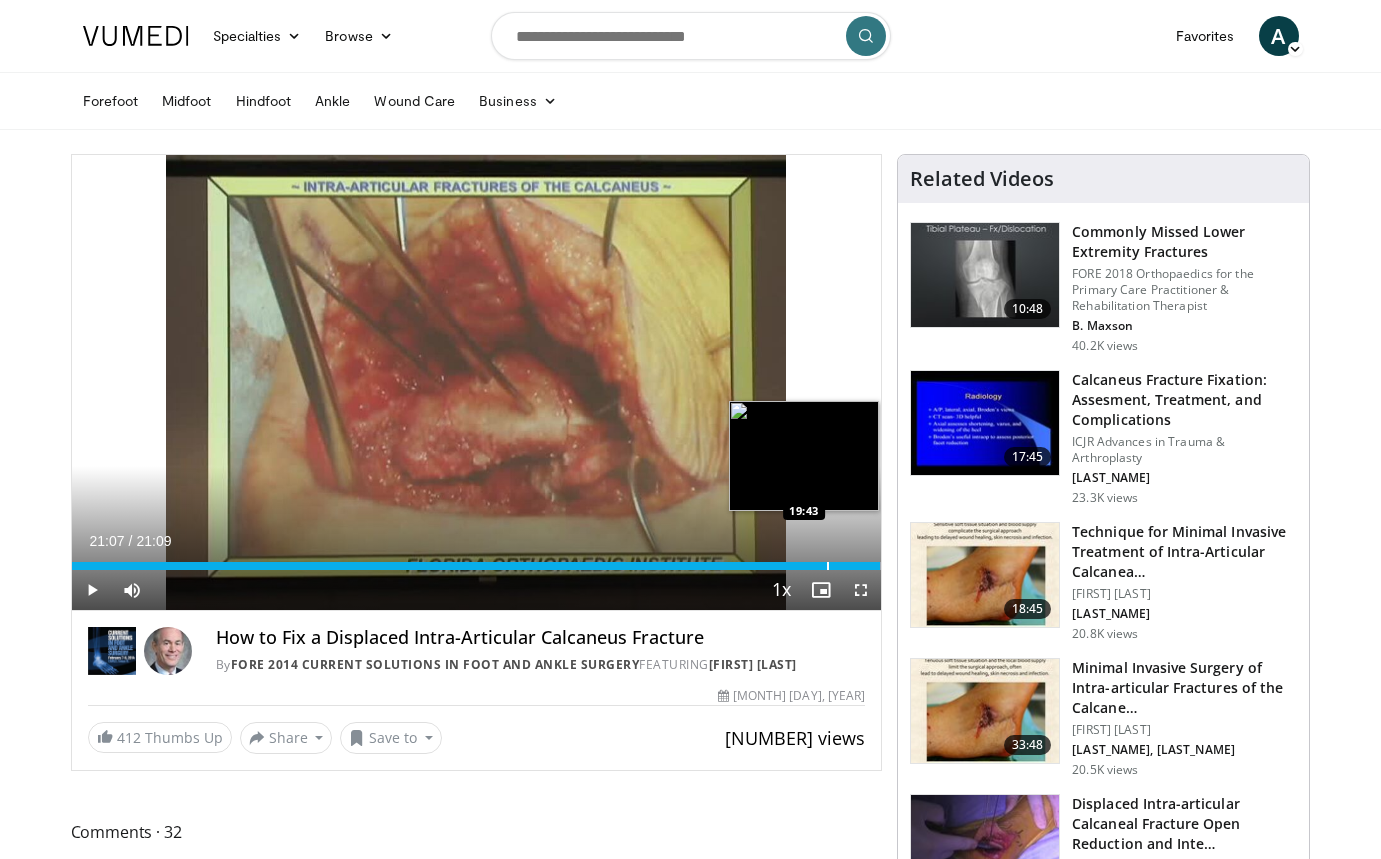 click on "21:08" at bounding box center [476, 566] 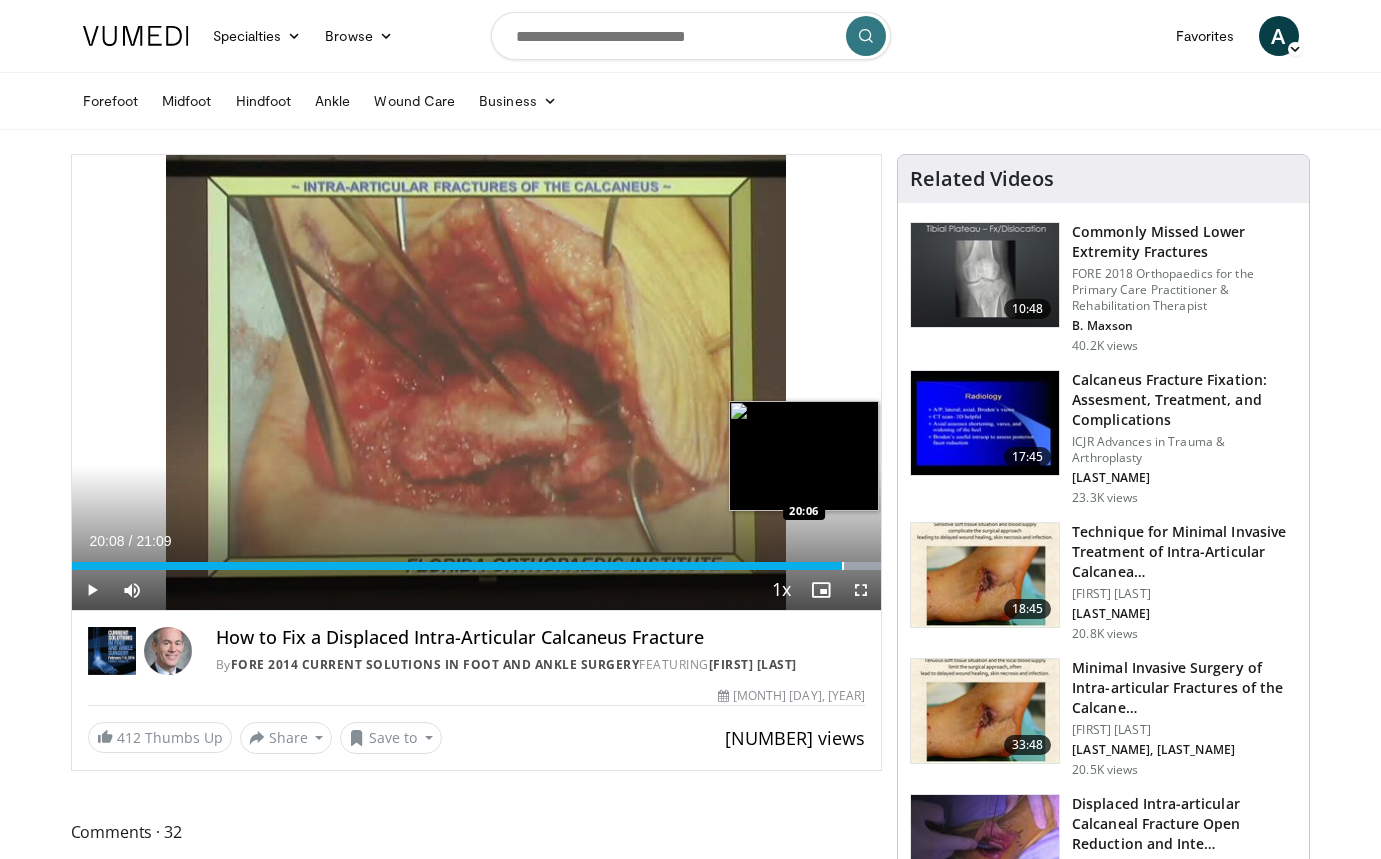 click at bounding box center (843, 566) 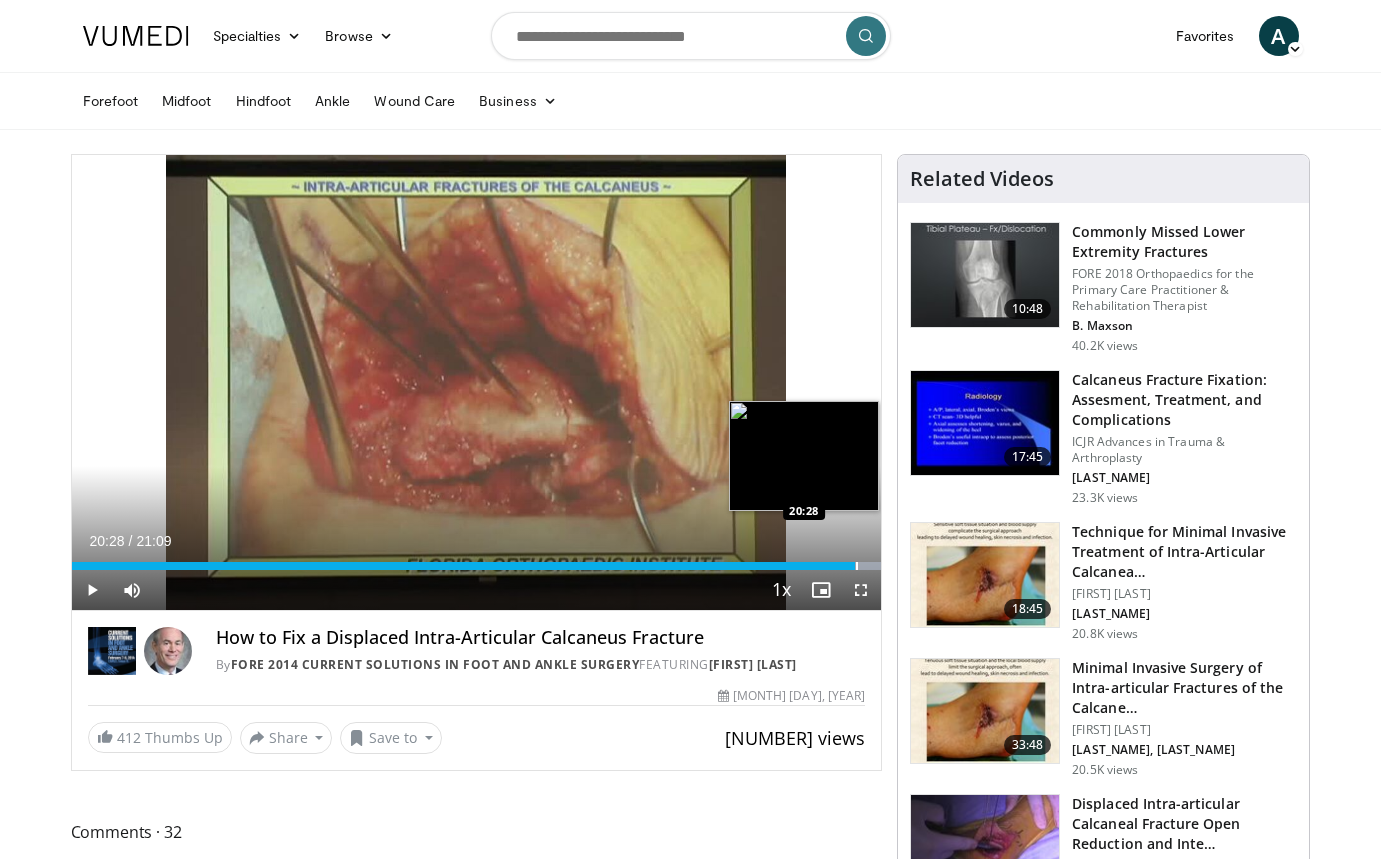 click on "Loaded :  100.00% 20:09 20:28" at bounding box center (477, 566) 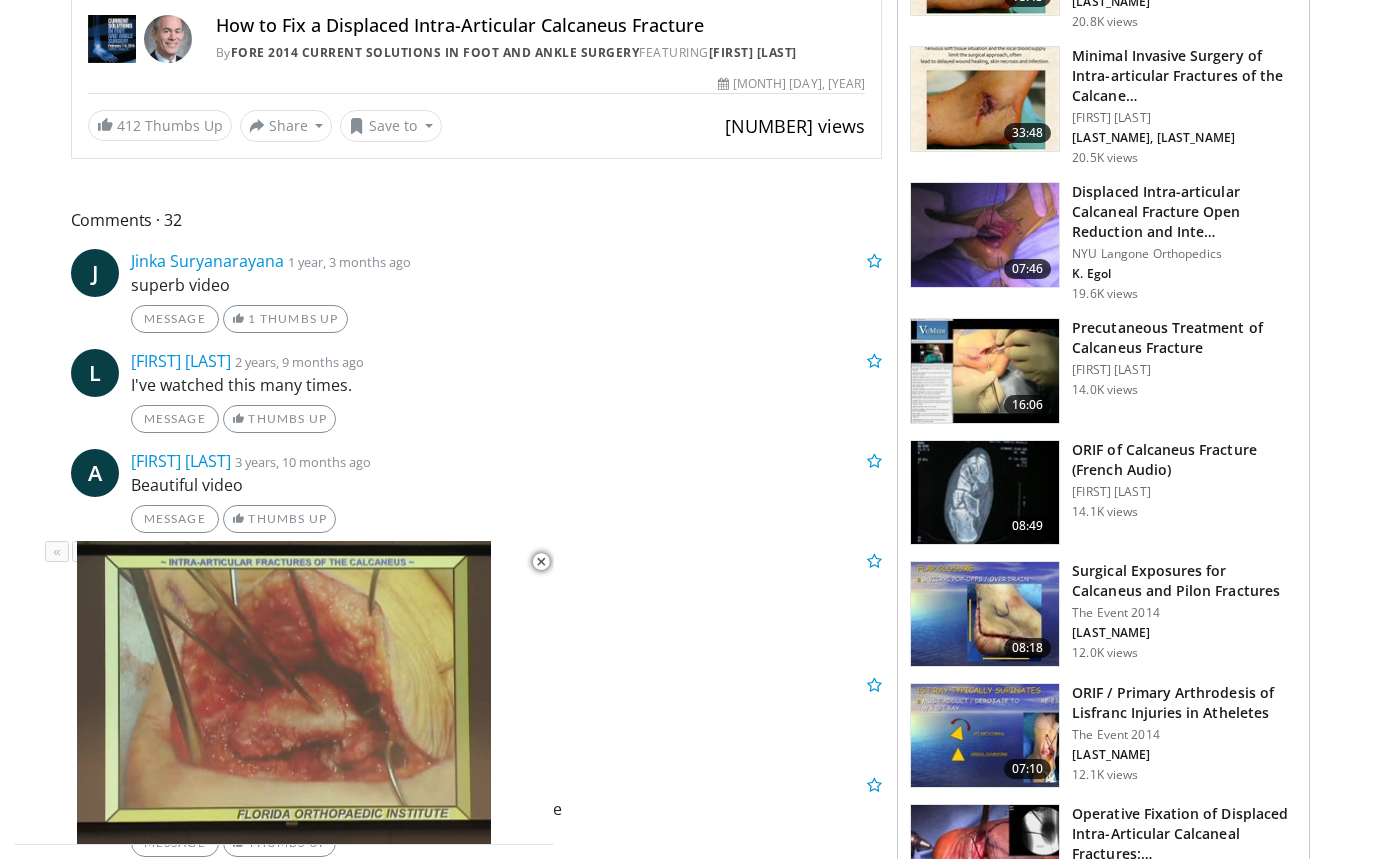 scroll, scrollTop: 1122, scrollLeft: 0, axis: vertical 